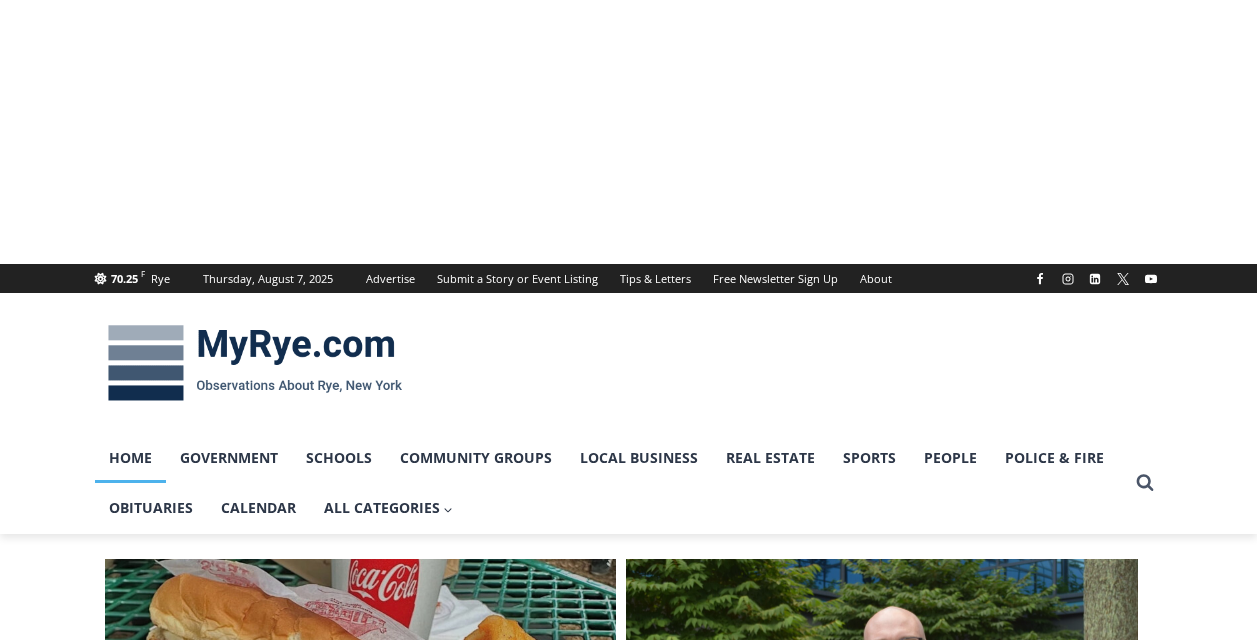 scroll, scrollTop: 0, scrollLeft: 0, axis: both 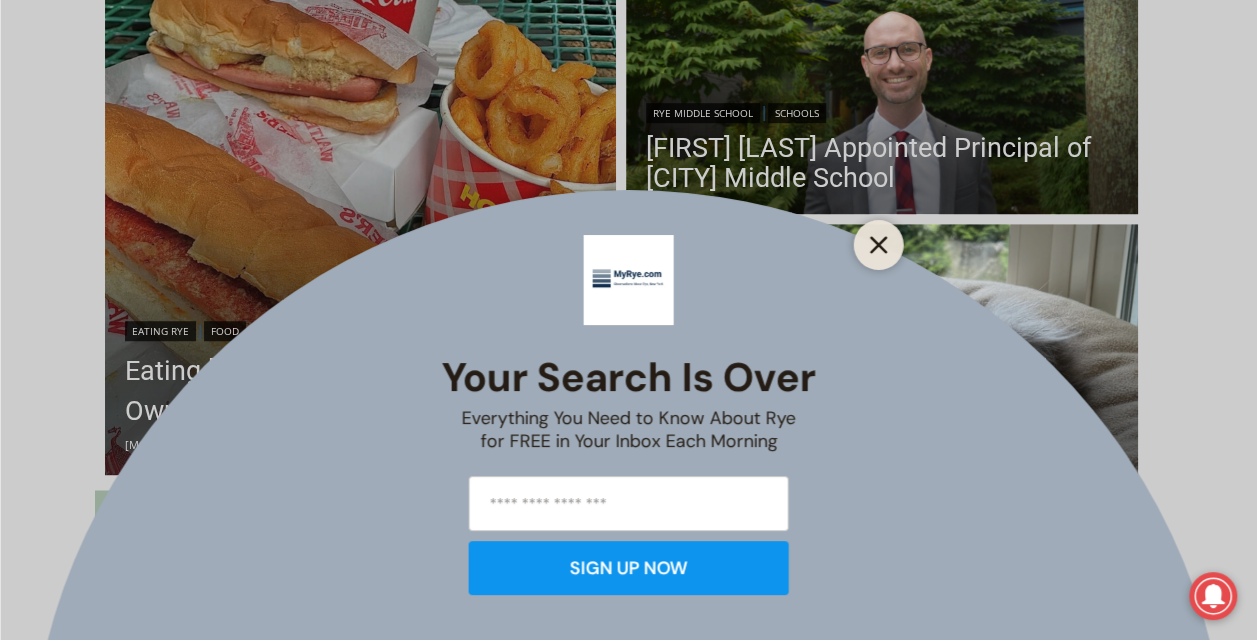 click at bounding box center (879, 245) 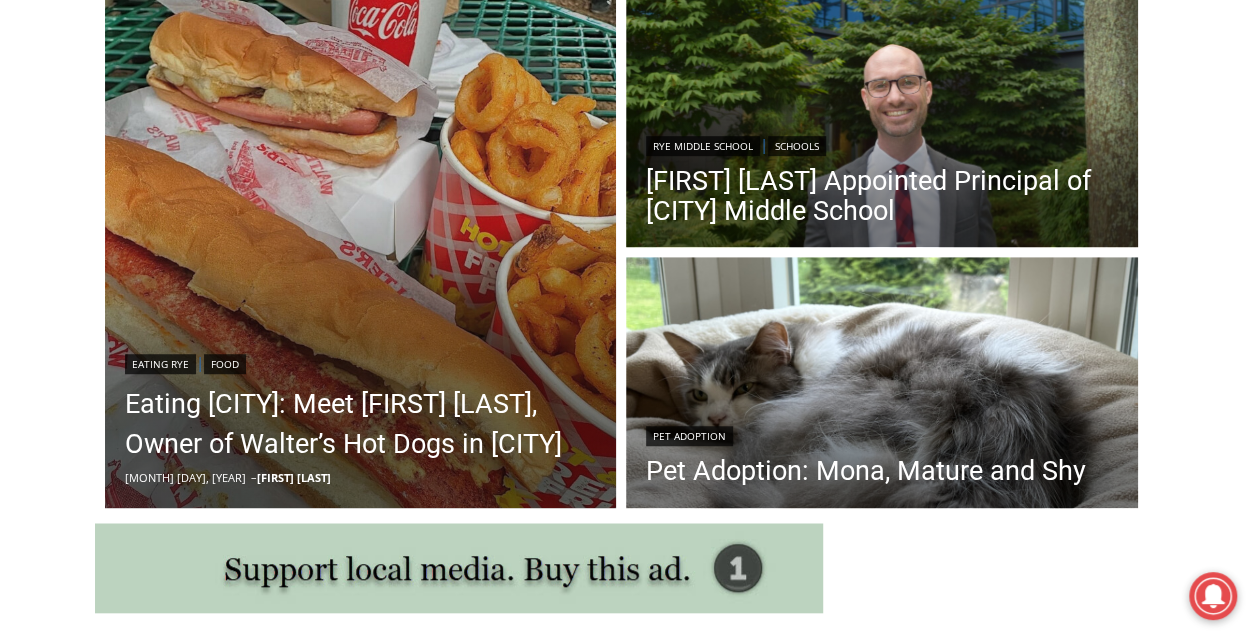 scroll, scrollTop: 561, scrollLeft: 0, axis: vertical 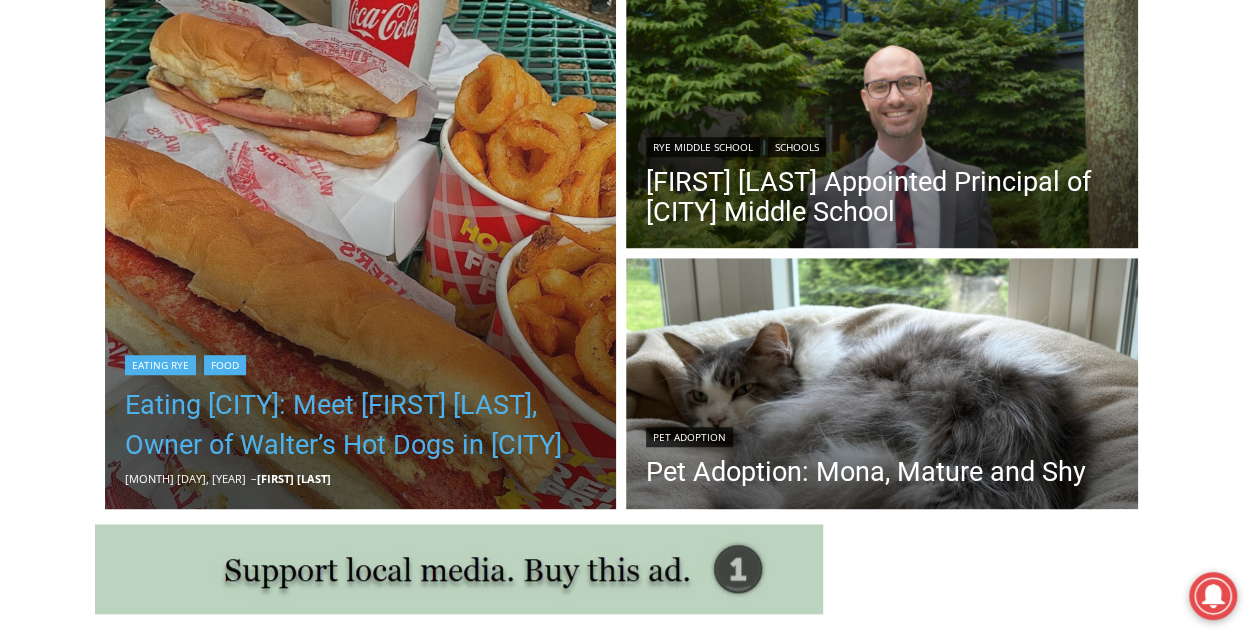 click on "Eating Mamaroneck: Meet [PERSON], Owner of [BRAND]'s Hot Dogs in Mamaroneck" at bounding box center [361, 425] 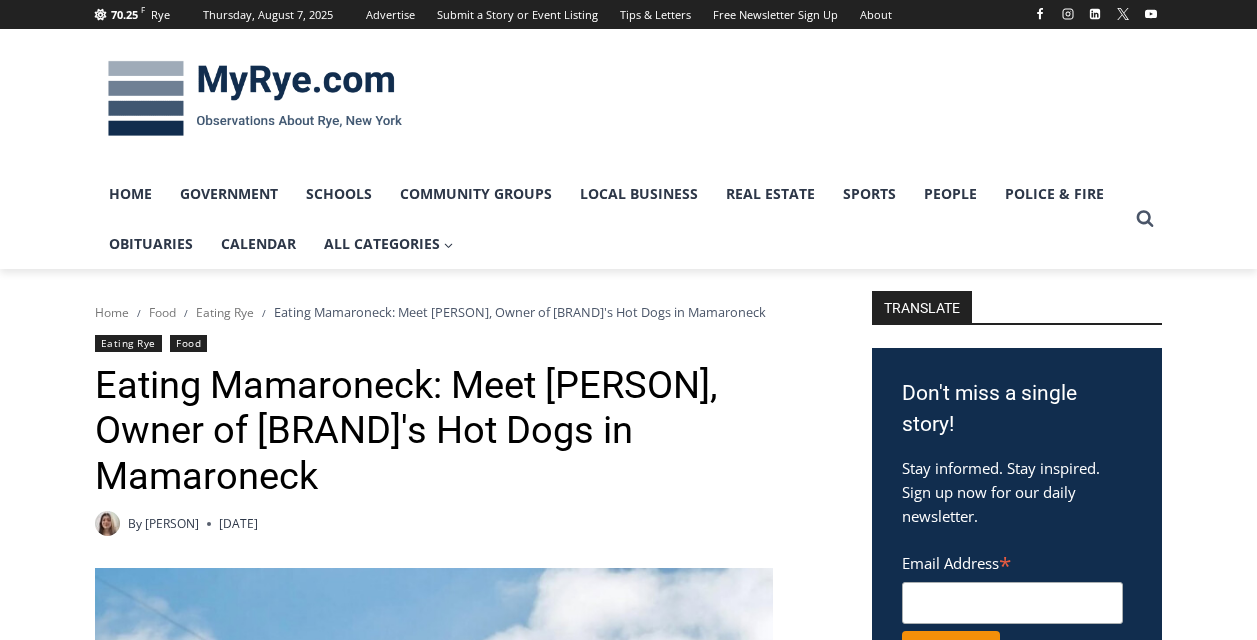 scroll, scrollTop: 0, scrollLeft: 0, axis: both 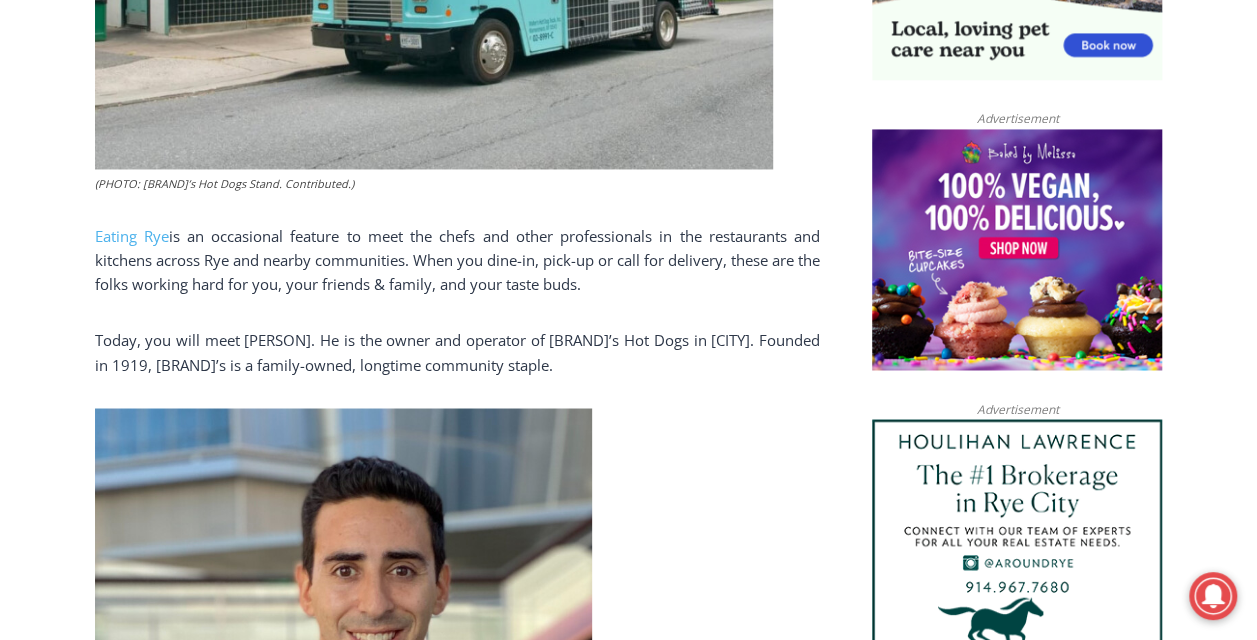 click on "Home   >   Food   >   Eating Rye   >   Eating Mamaroneck: Meet [PERSON], Owner of [BRAND]’s Hot Dogs in Mamaroneck
Eating Rye   Food
Eating Mamaroneck: Meet [PERSON], Owner of [BRAND]’s Hot Dogs in Mamaroneck
By [PERSON]
[DATE] [DATE]
(PHOTO: [BRAND]’s Hot Dogs Stand. Contributed.)
Eating Rye  is an occasional feature to meet the chefs and other professionals in the restaurants and kitchens across Rye and nearby communities. When you dine-in, pick-up or call for delivery, these are the folks working hard for you, your friends & family, and your taste buds.
Today, you will meet [PERSON]. He is the owner and operator of [BRAND]’s Hot Dogs in Mamaroneck. Founded in 1919, [BRAND]’s is a family-owned, longtime community staple.
(PHOTO: [PERSON]. Contributed.)
Your Name : [PERSON]
Role
Restaurant:
Baca:  Loyal
Baca:" at bounding box center [628, 2791] 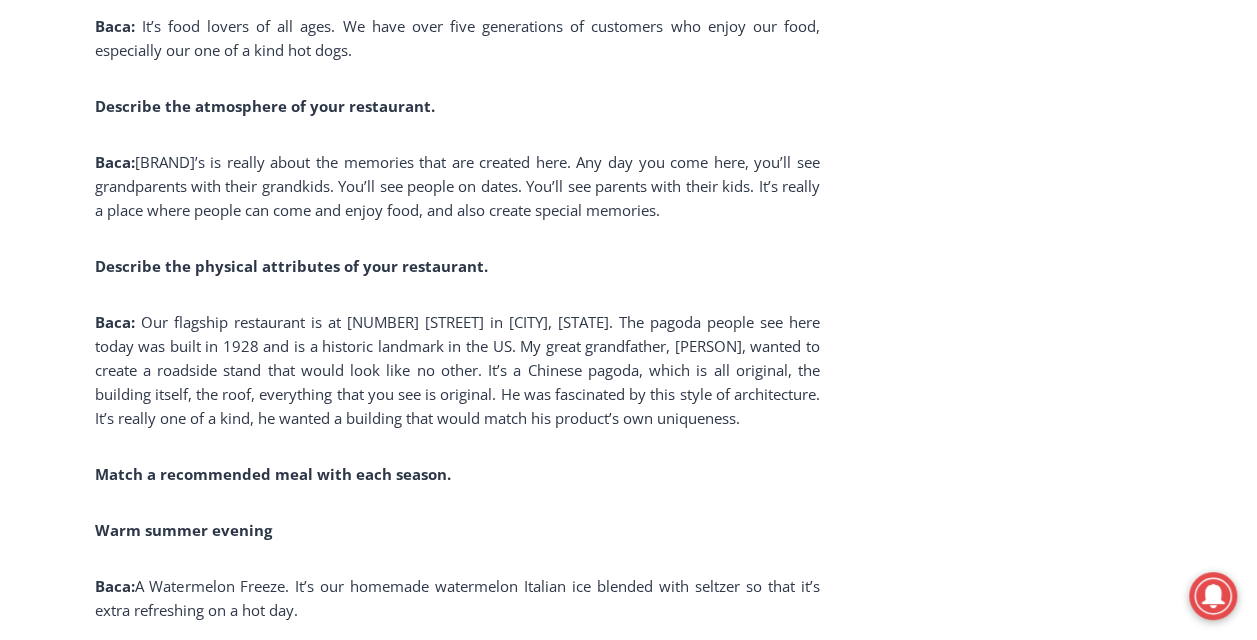 scroll, scrollTop: 3647, scrollLeft: 0, axis: vertical 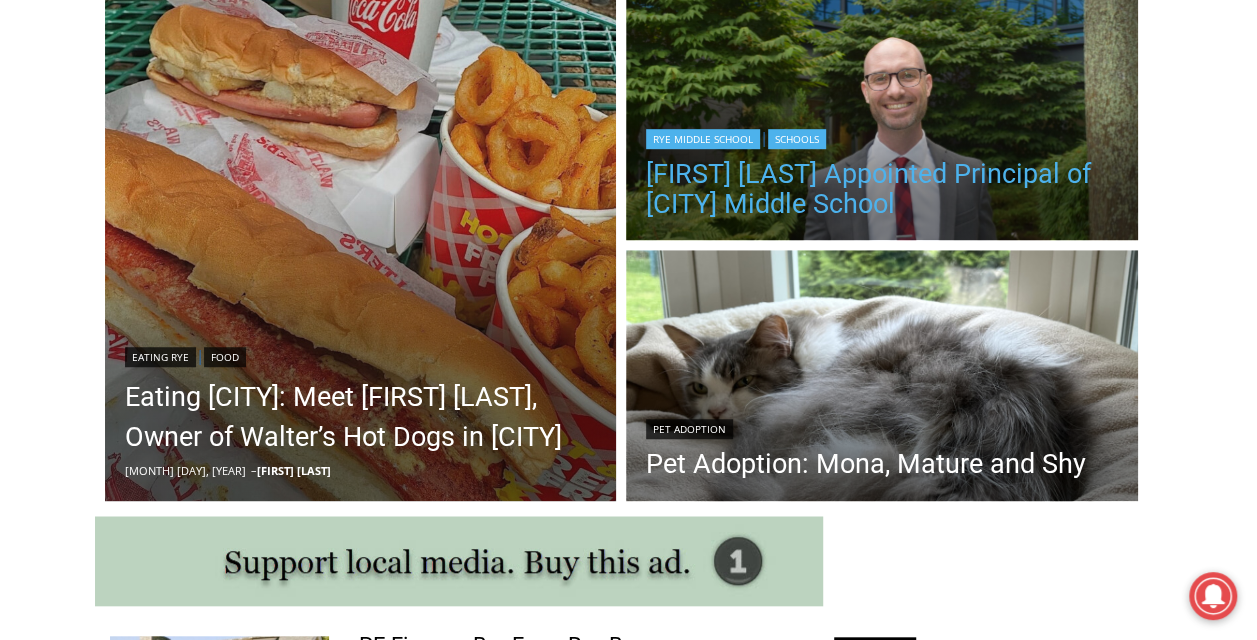 click on "Nick Clair Appointed Principal of Rye Middle School" at bounding box center [882, 189] 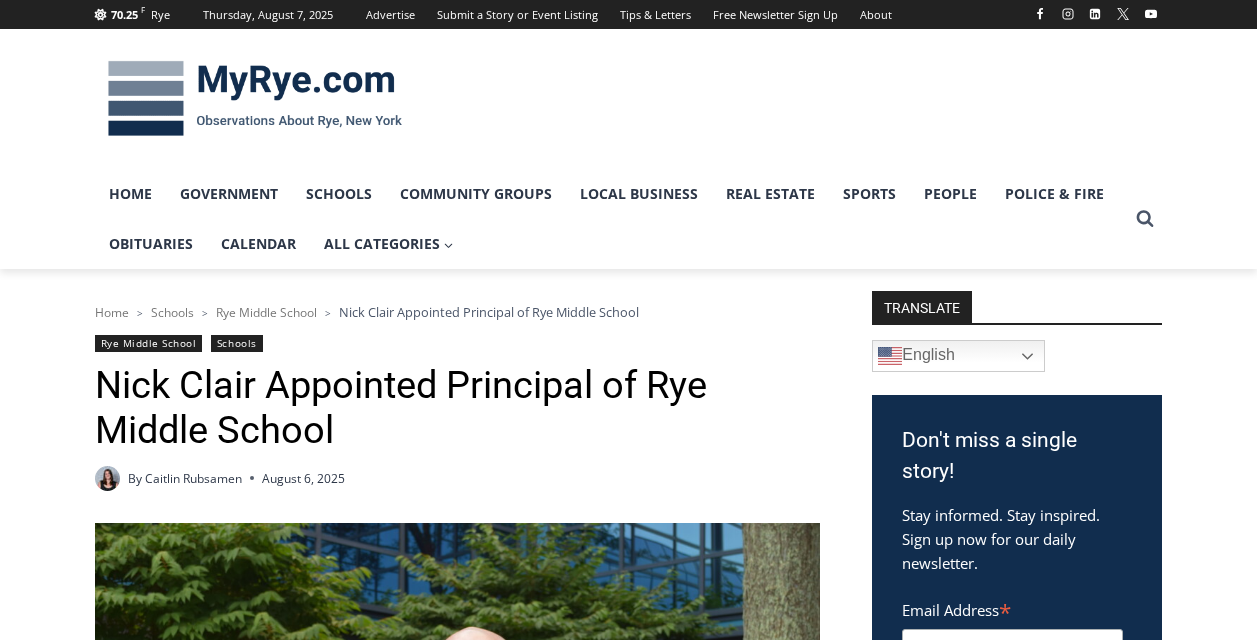 scroll, scrollTop: 0, scrollLeft: 0, axis: both 